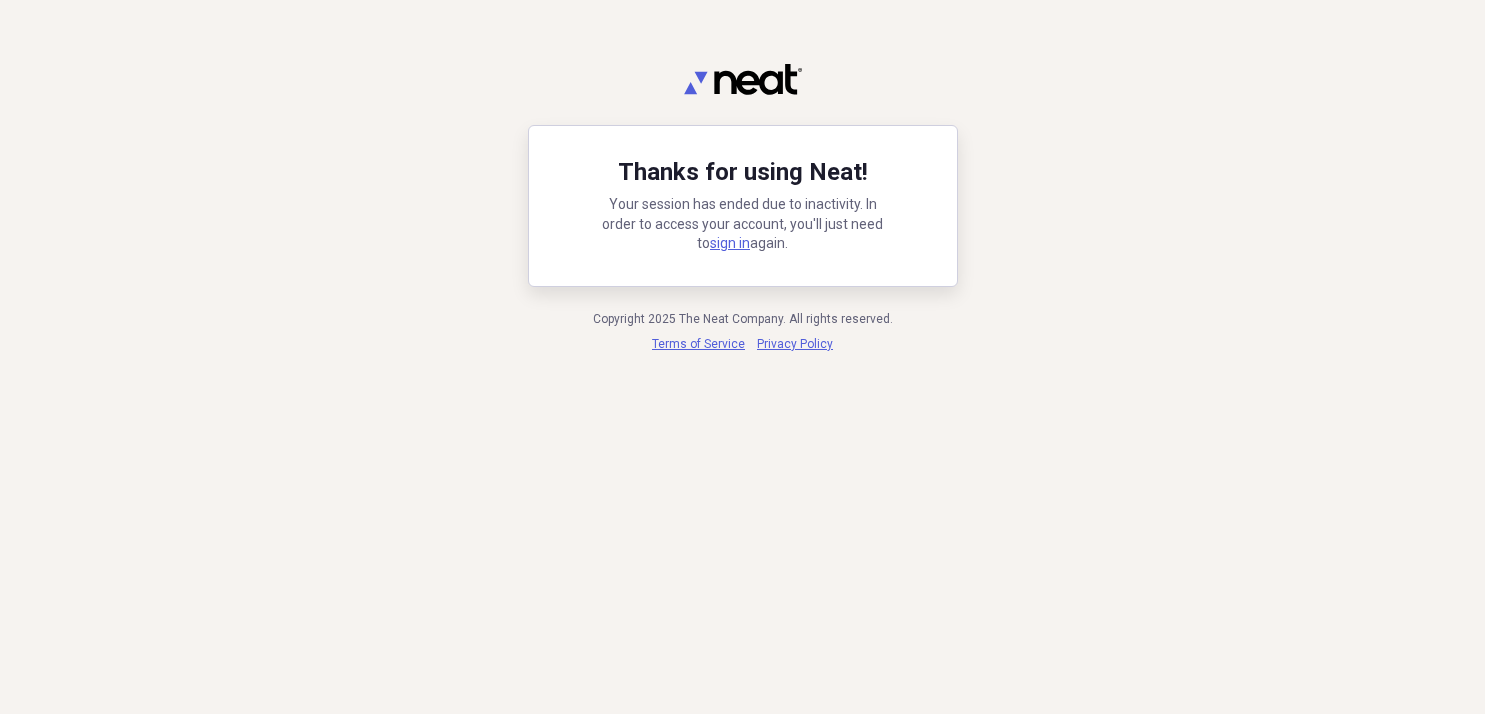 scroll, scrollTop: 0, scrollLeft: 0, axis: both 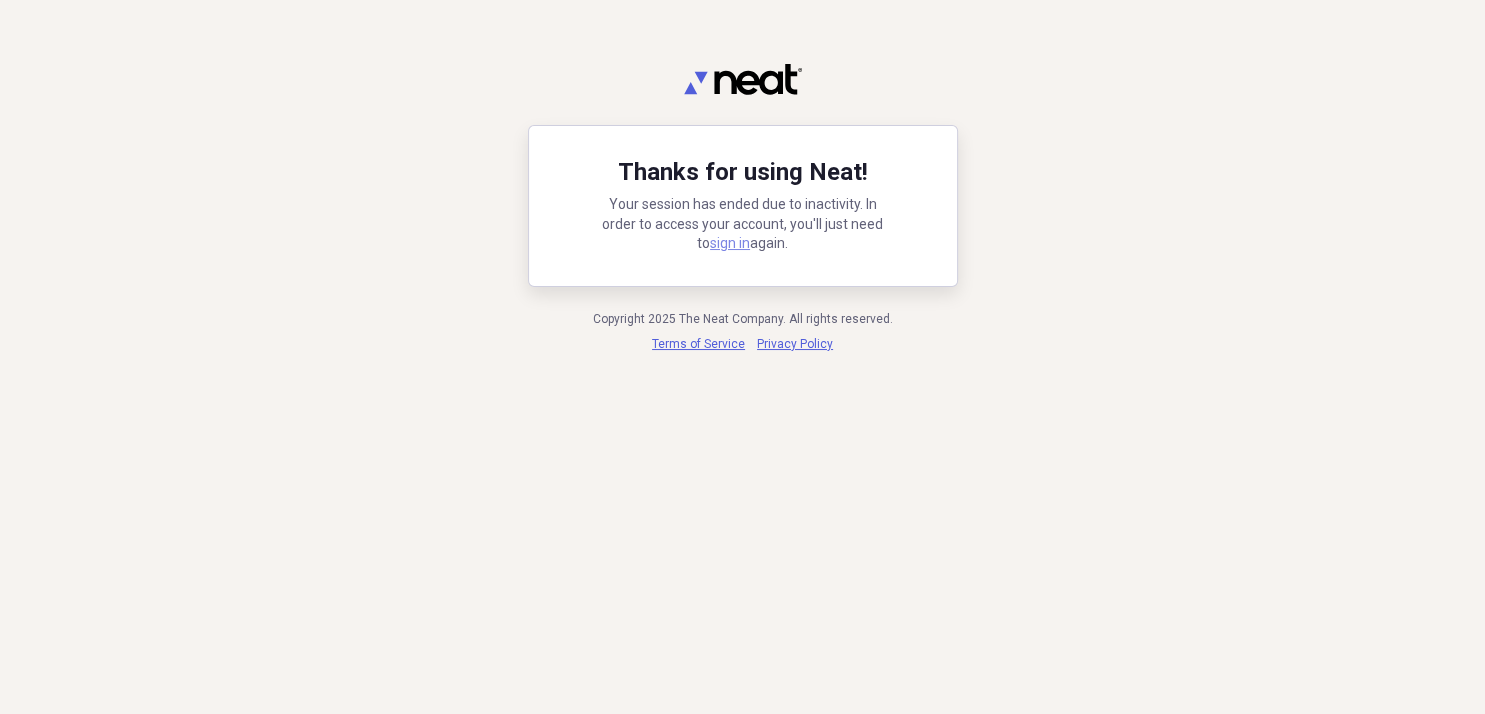 click on "sign in" at bounding box center [730, 243] 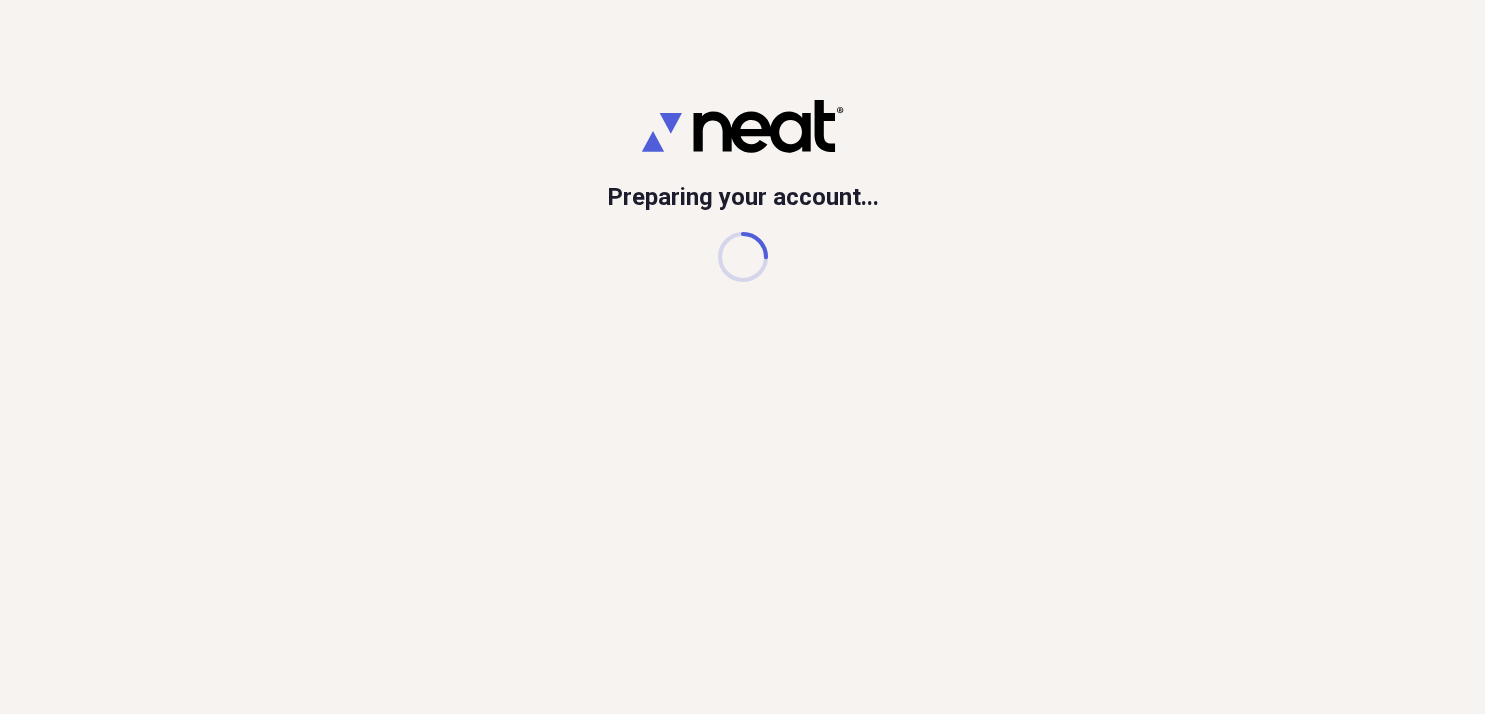 scroll, scrollTop: 0, scrollLeft: 0, axis: both 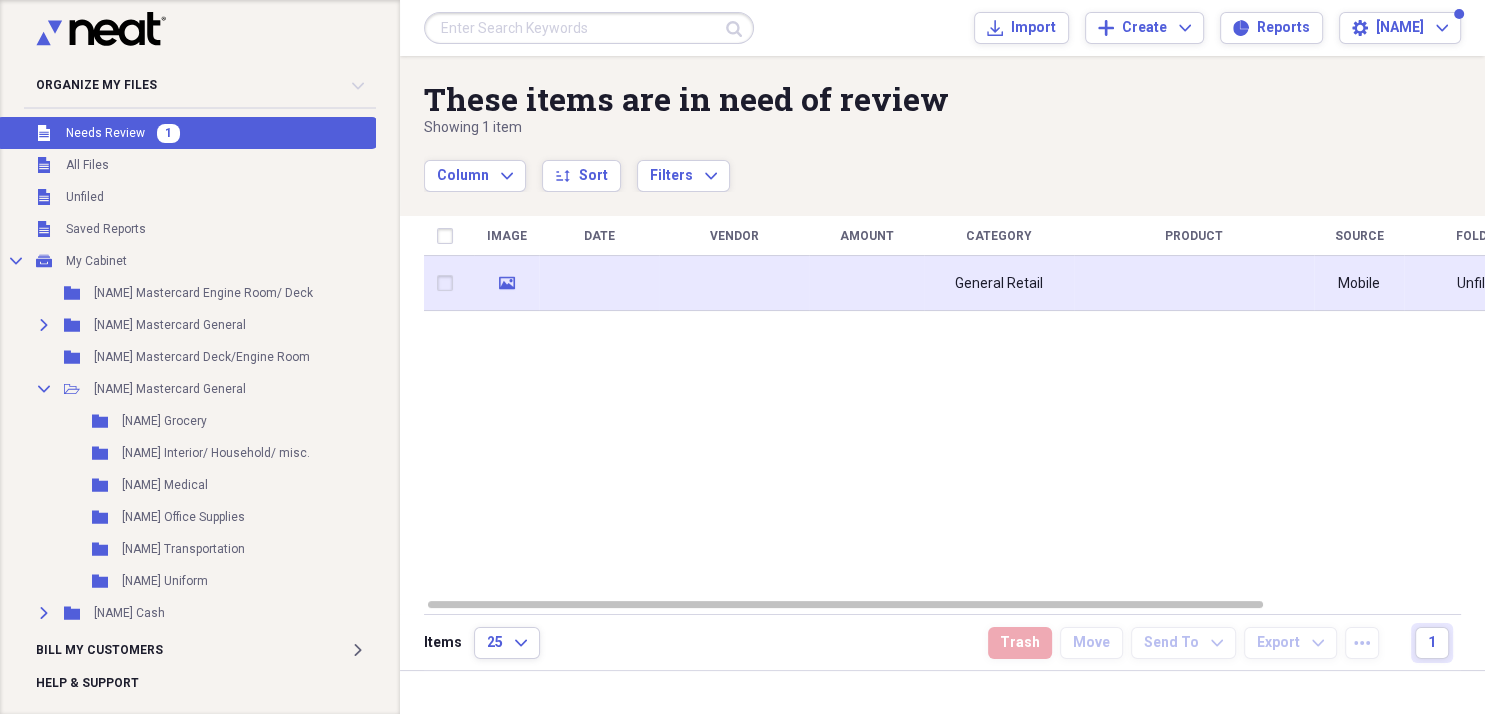 click at bounding box center (734, 283) 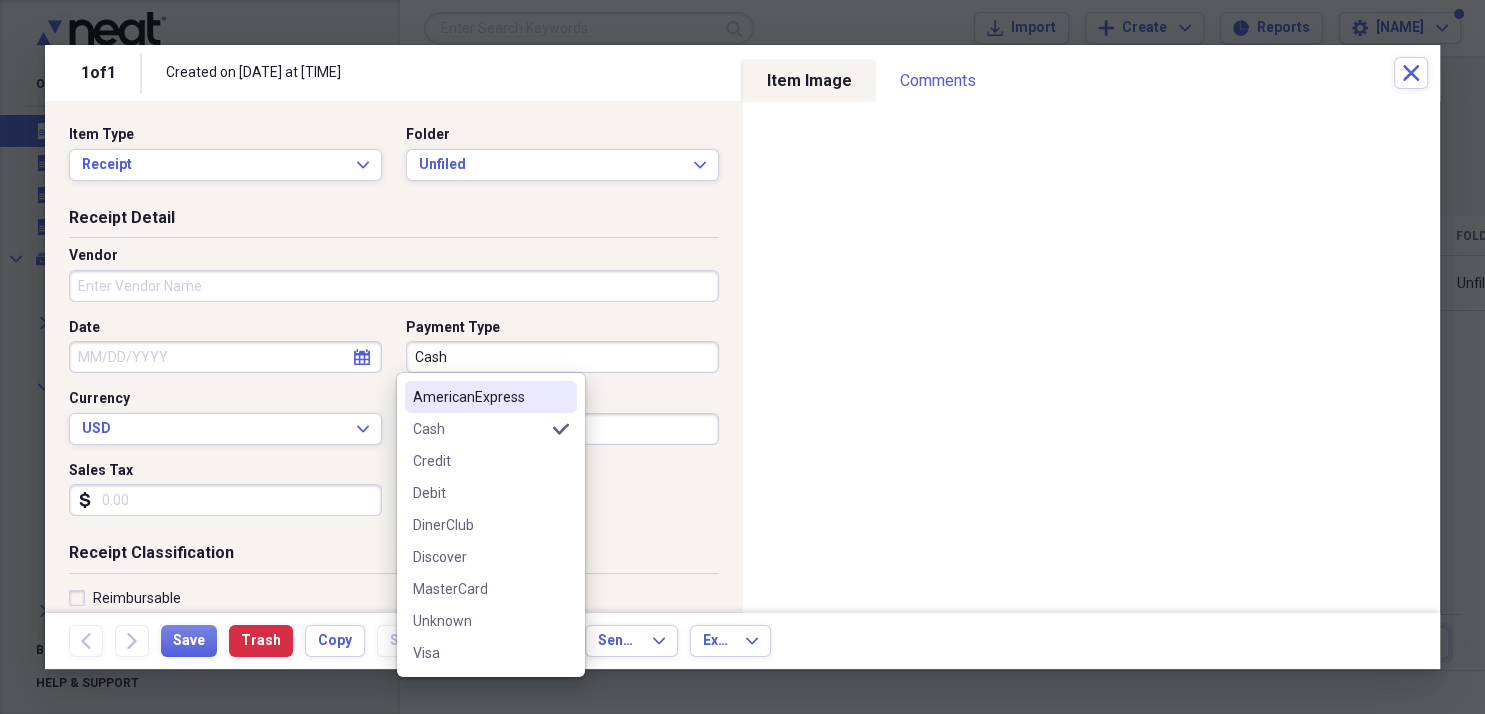 click on "Cash" at bounding box center [562, 357] 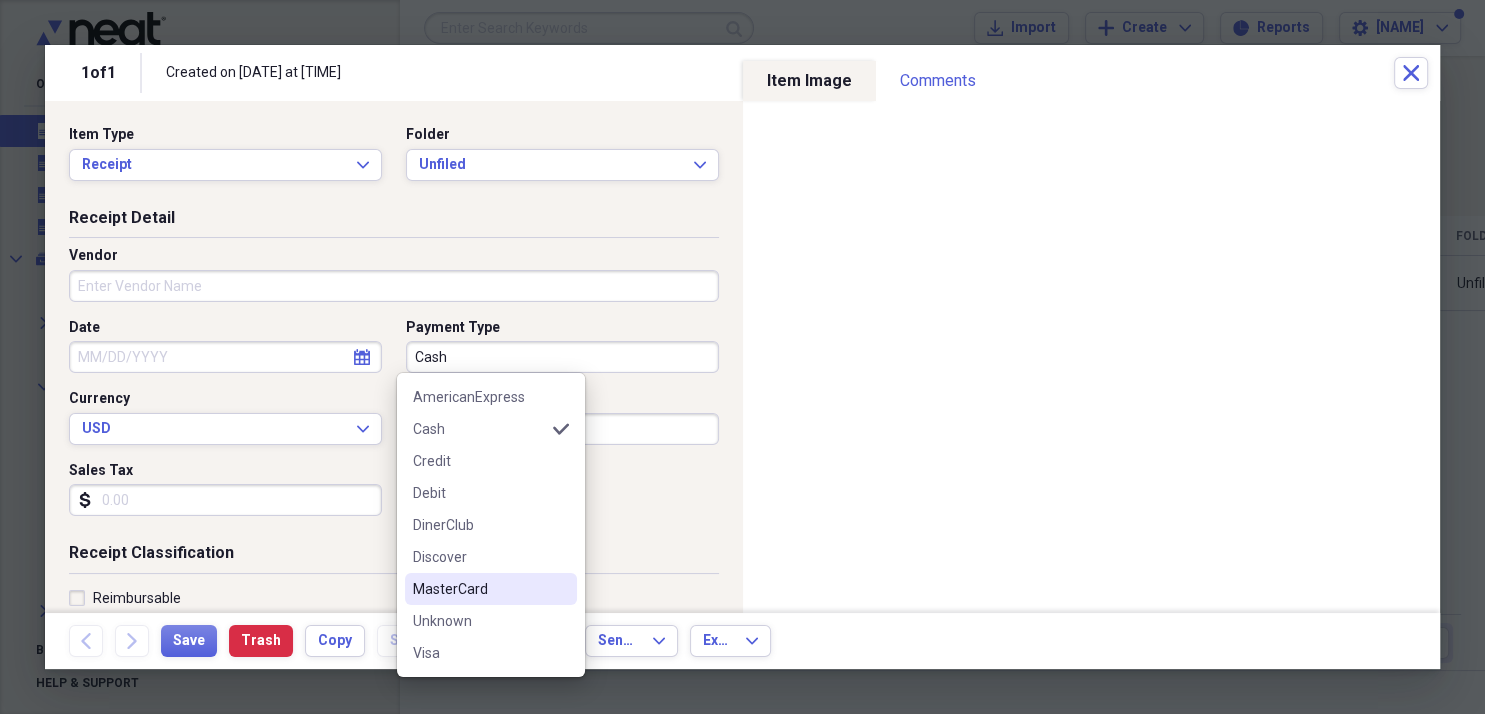 click on "MasterCard" at bounding box center [479, 589] 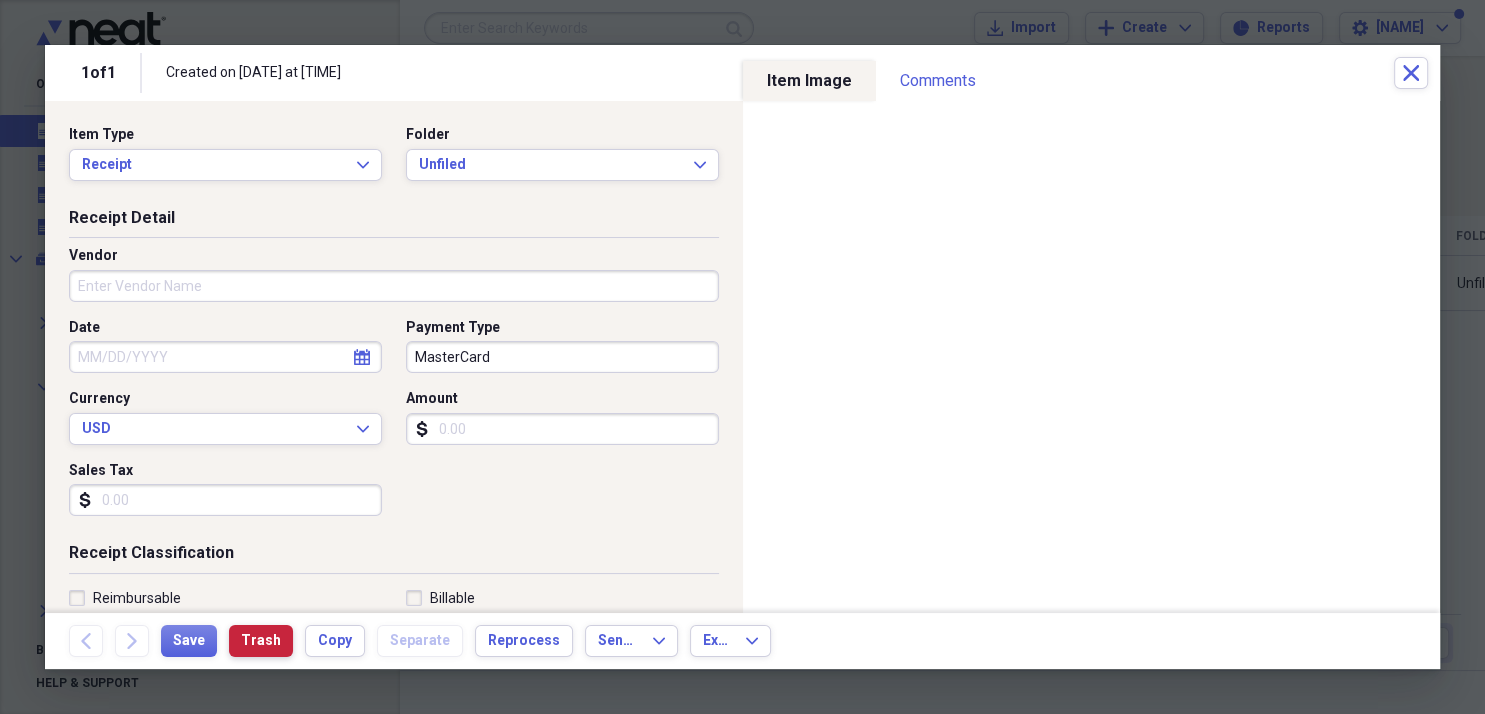click on "Trash" at bounding box center [261, 641] 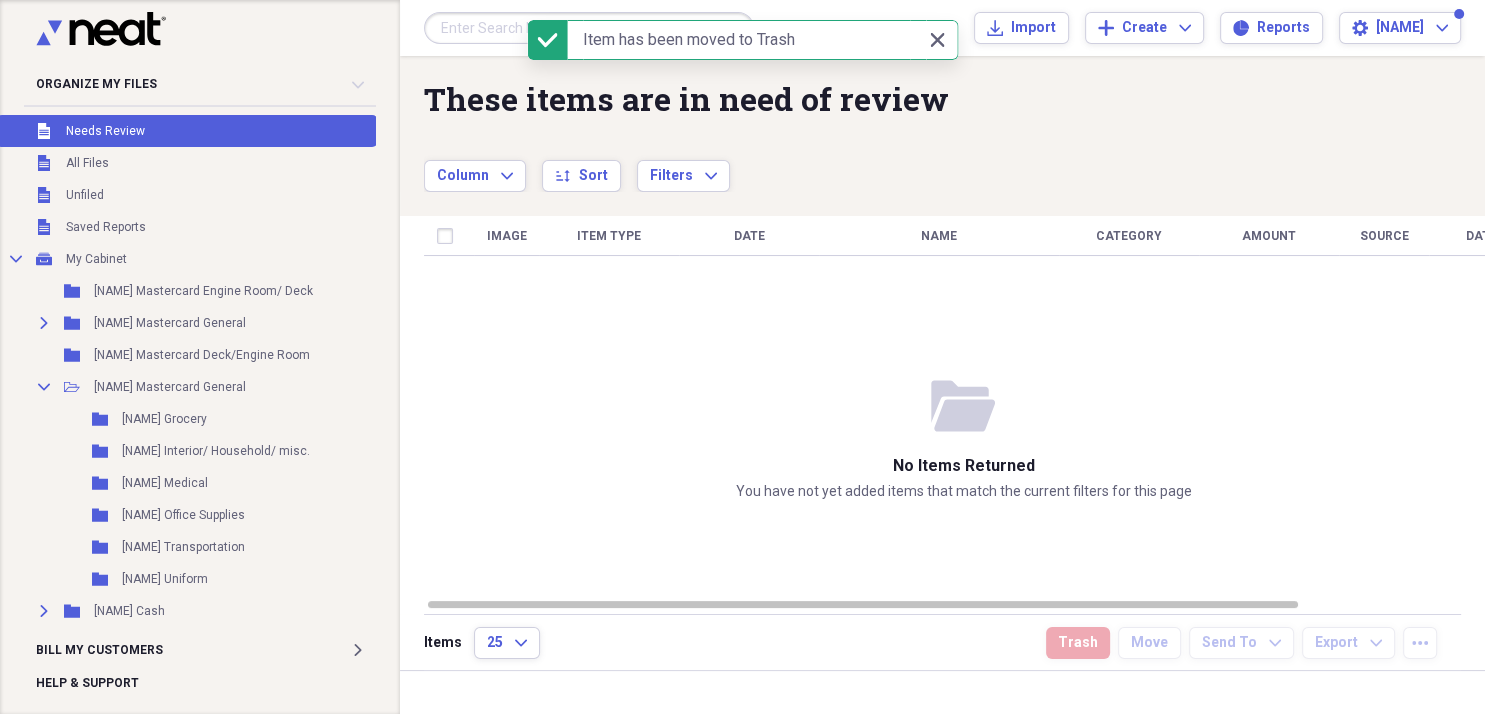 scroll, scrollTop: 40, scrollLeft: 0, axis: vertical 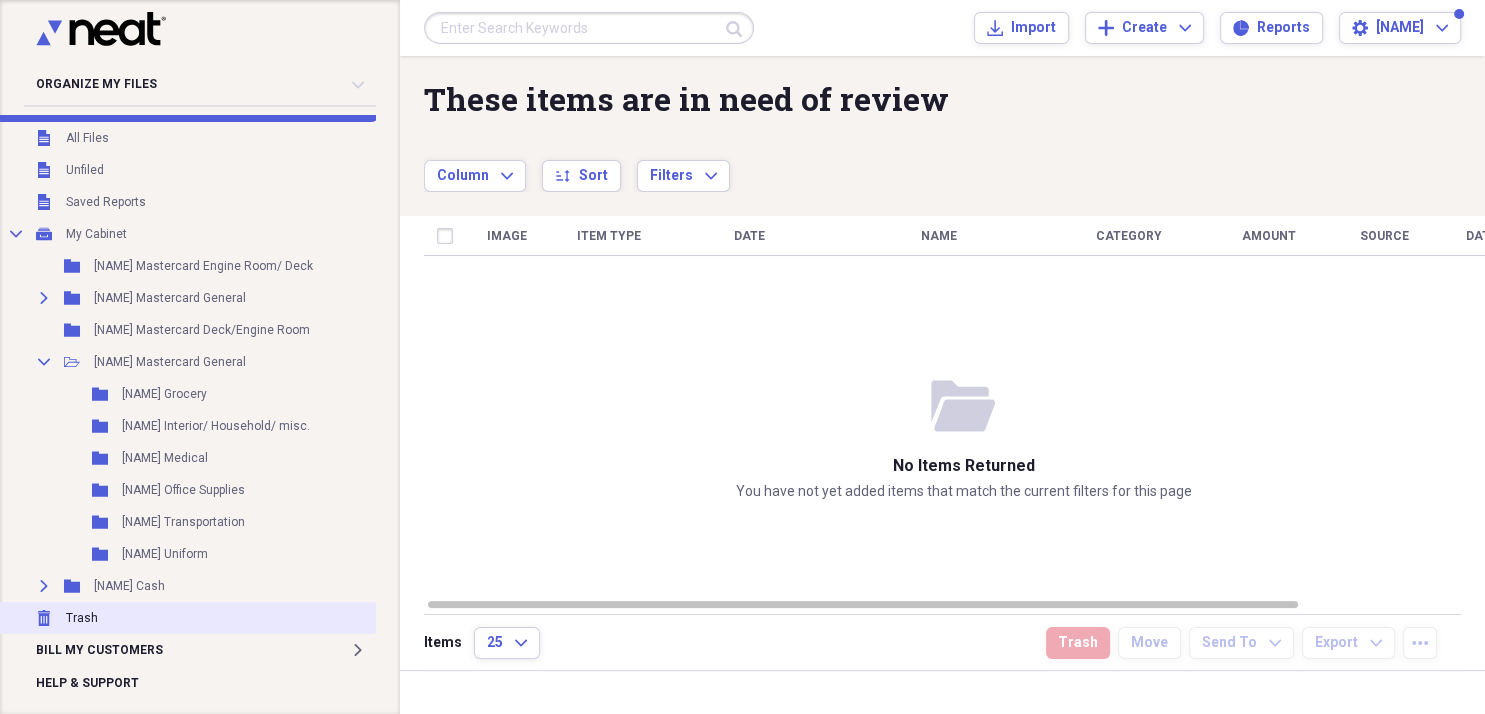 click on "Trash" at bounding box center (82, 618) 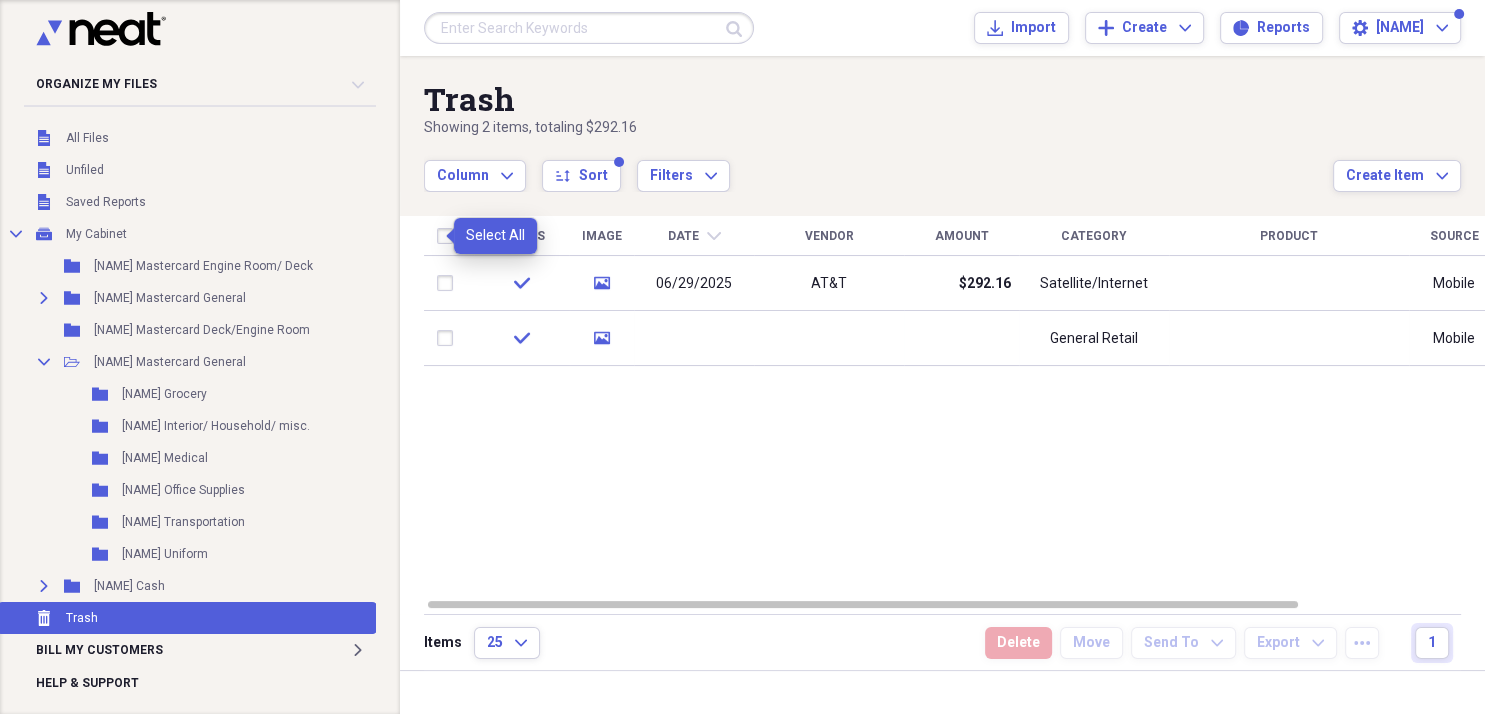 click at bounding box center (449, 236) 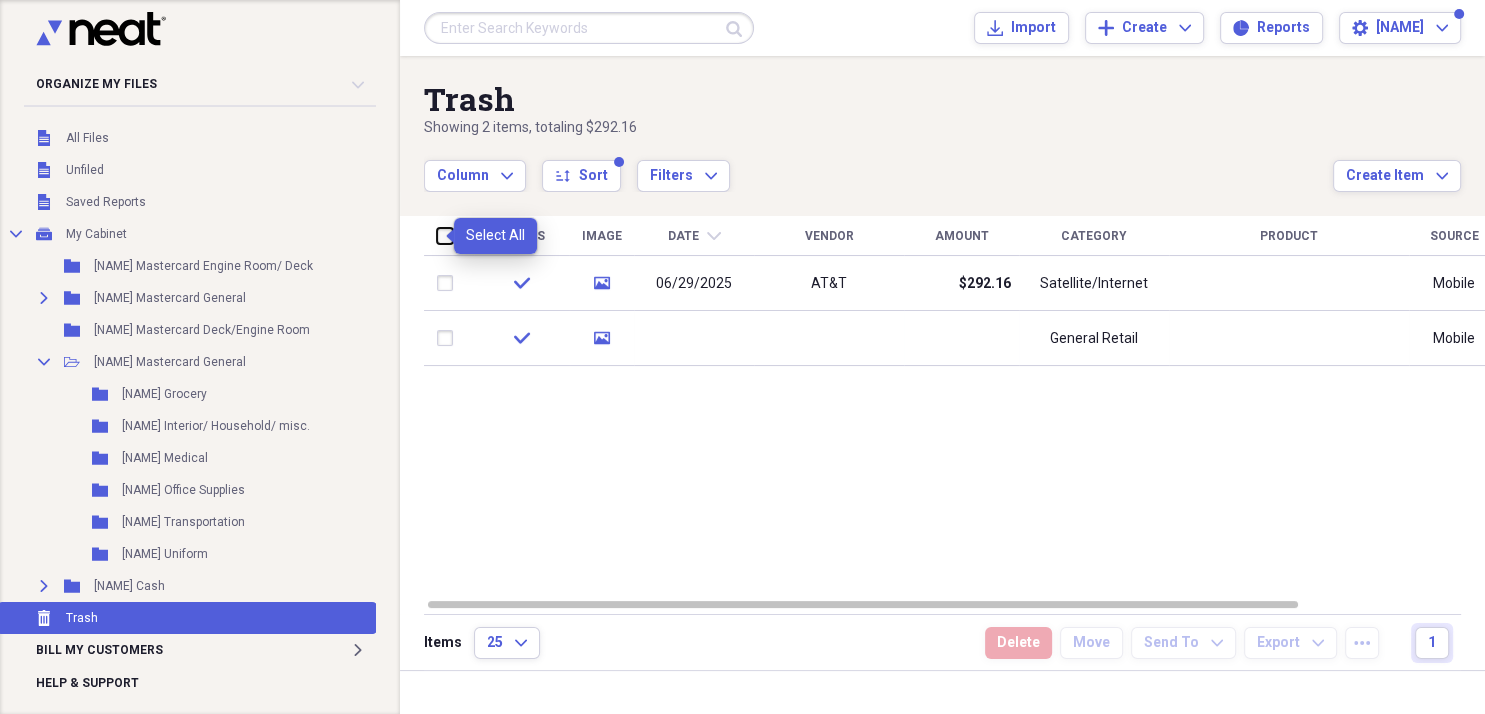 click at bounding box center [437, 235] 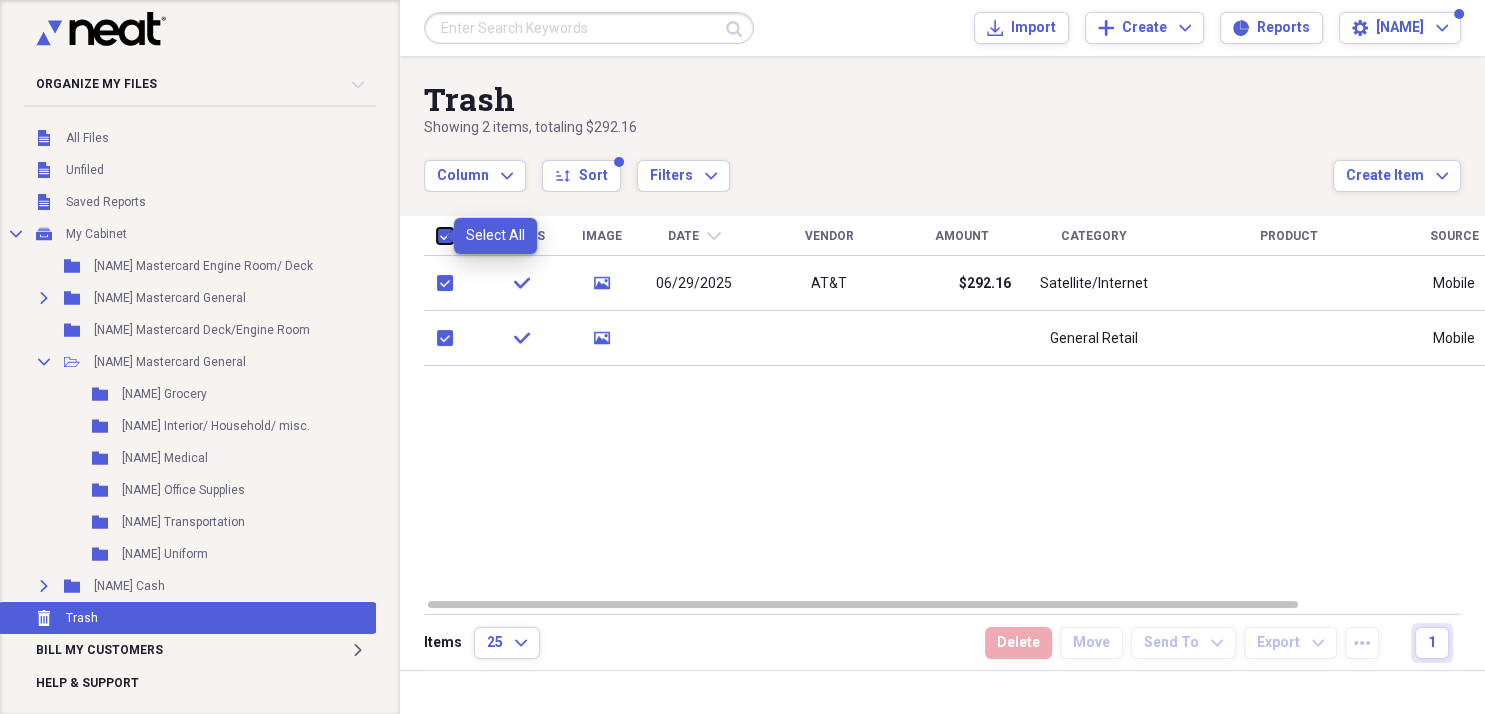 checkbox on "true" 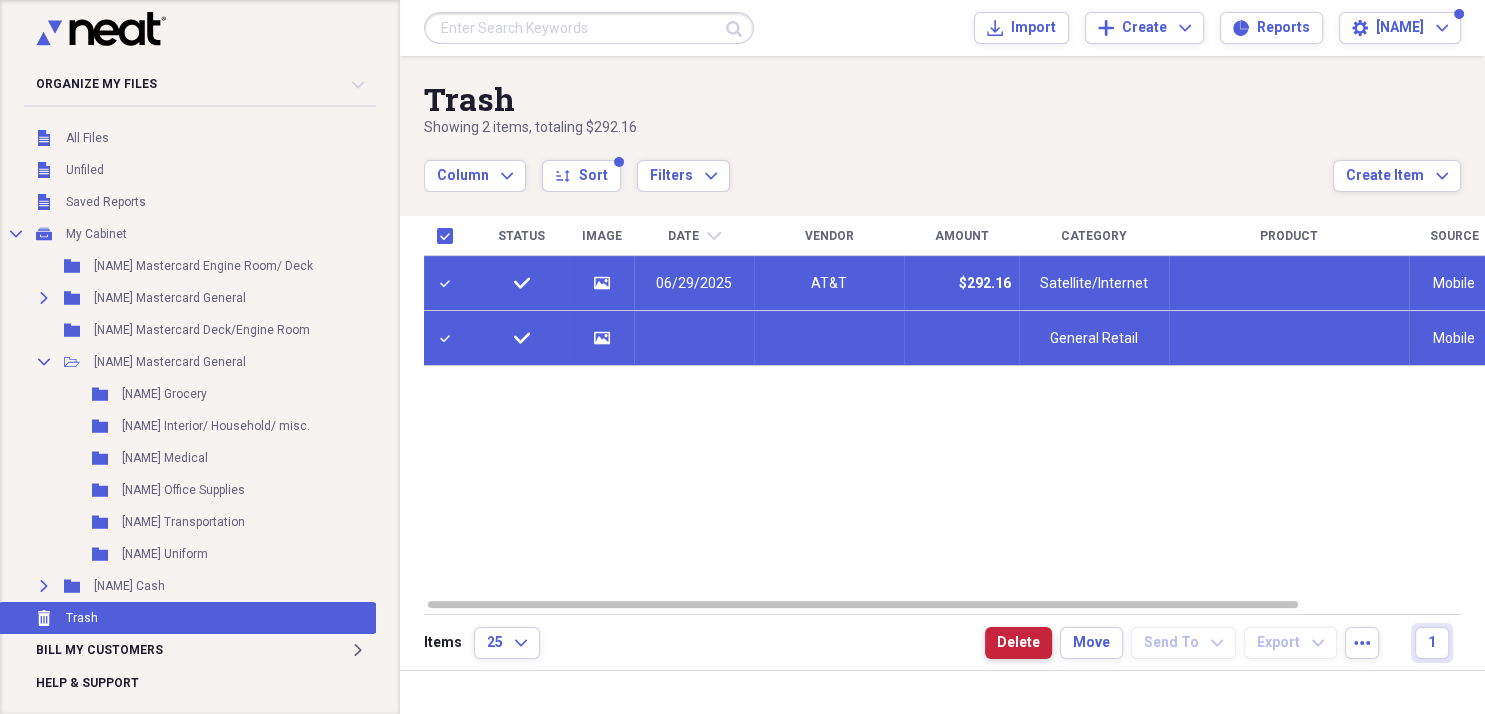 click on "Delete" at bounding box center (1018, 643) 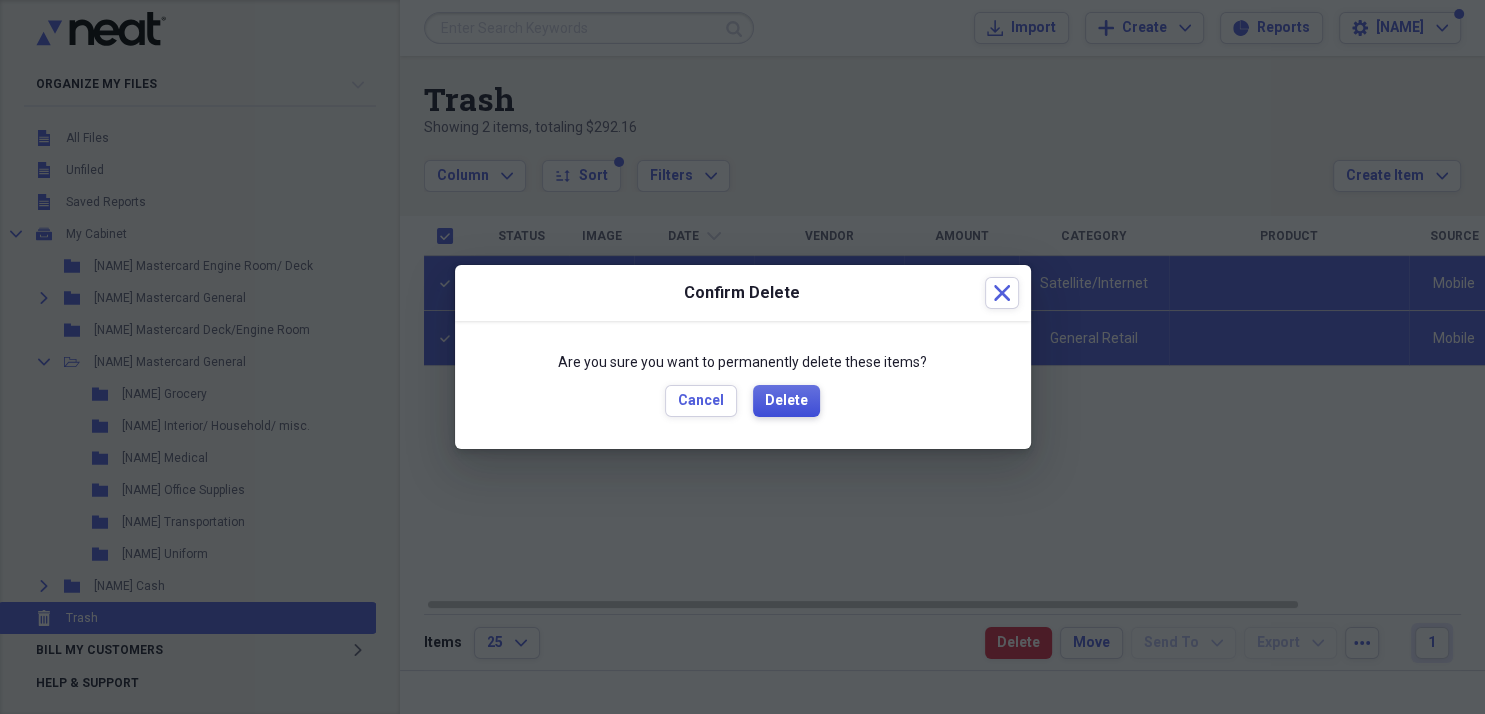 click on "Delete" at bounding box center [786, 401] 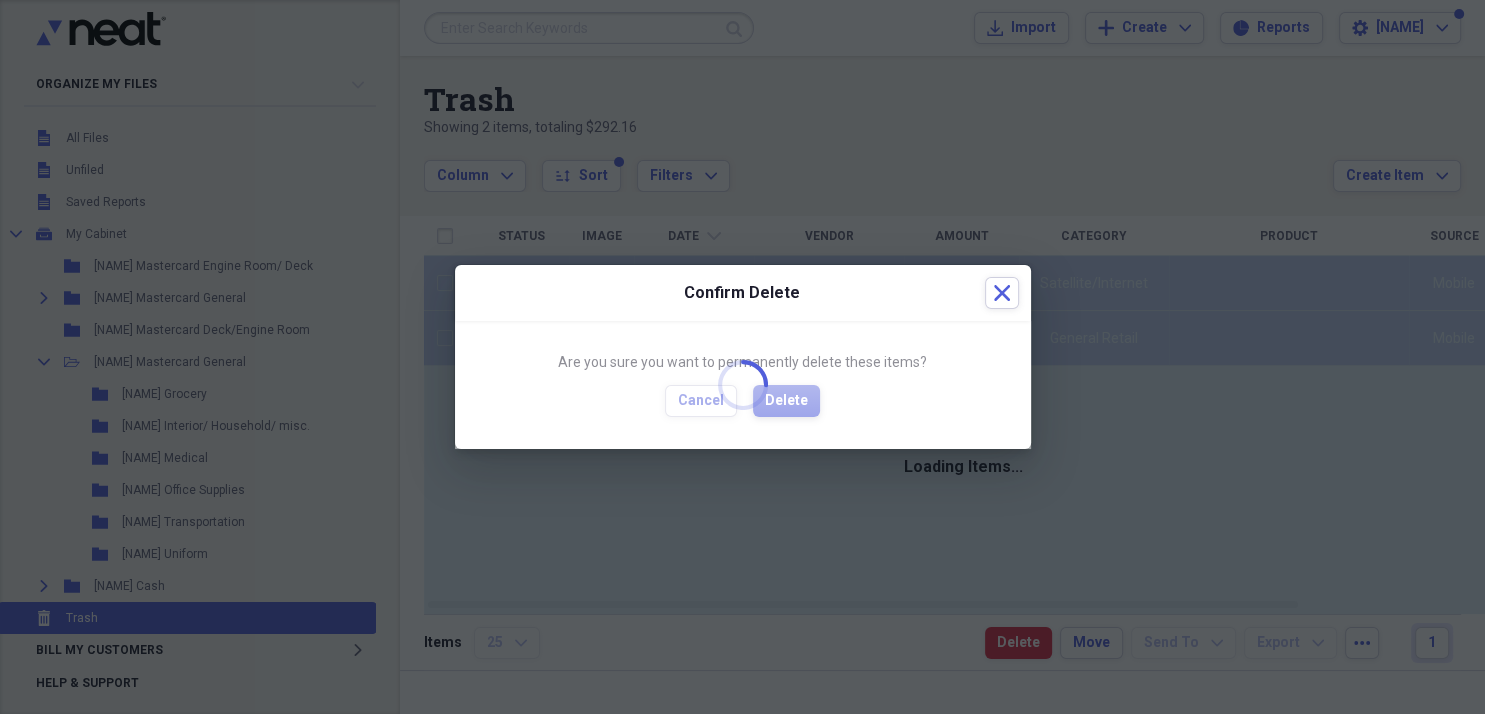 checkbox on "false" 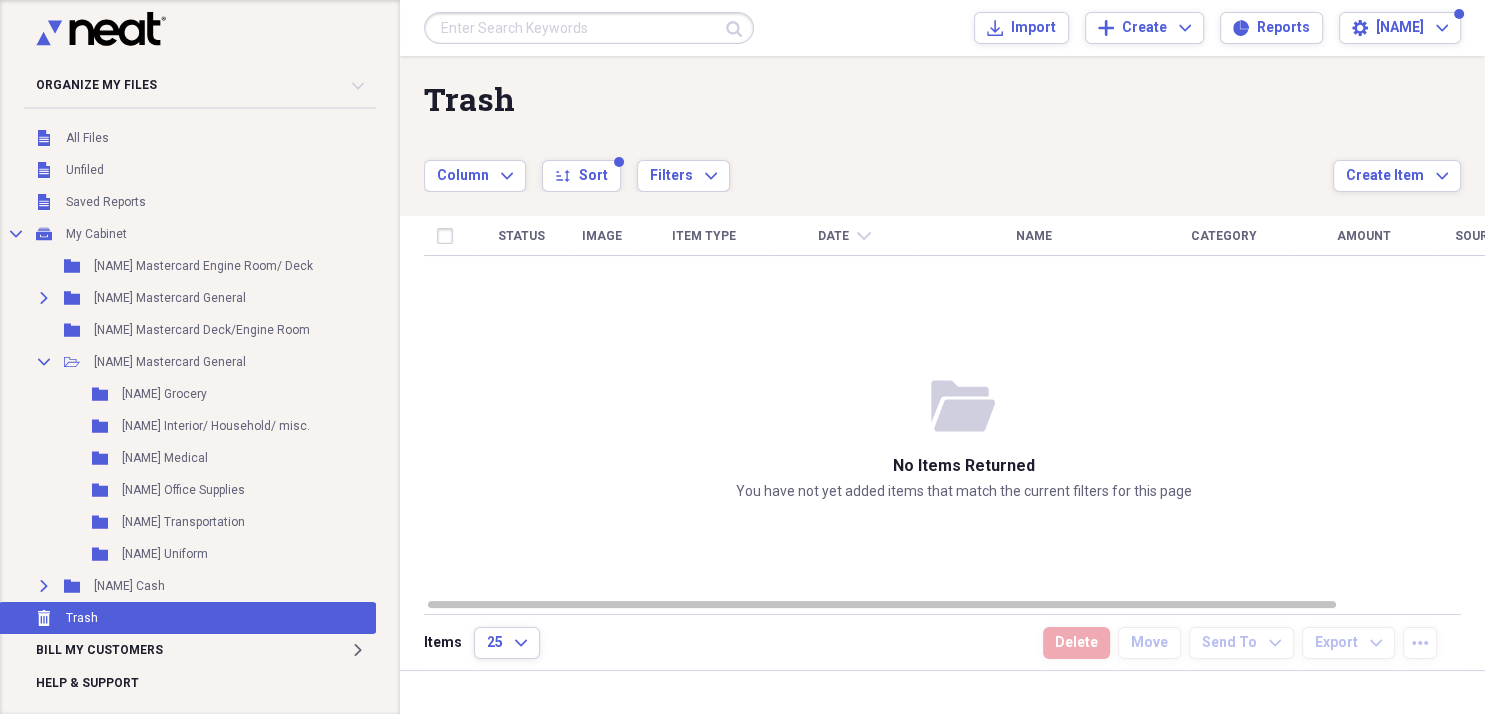click on "folder-open No items returned You have not yet added items that match the current filters for this page" at bounding box center (963, 438) 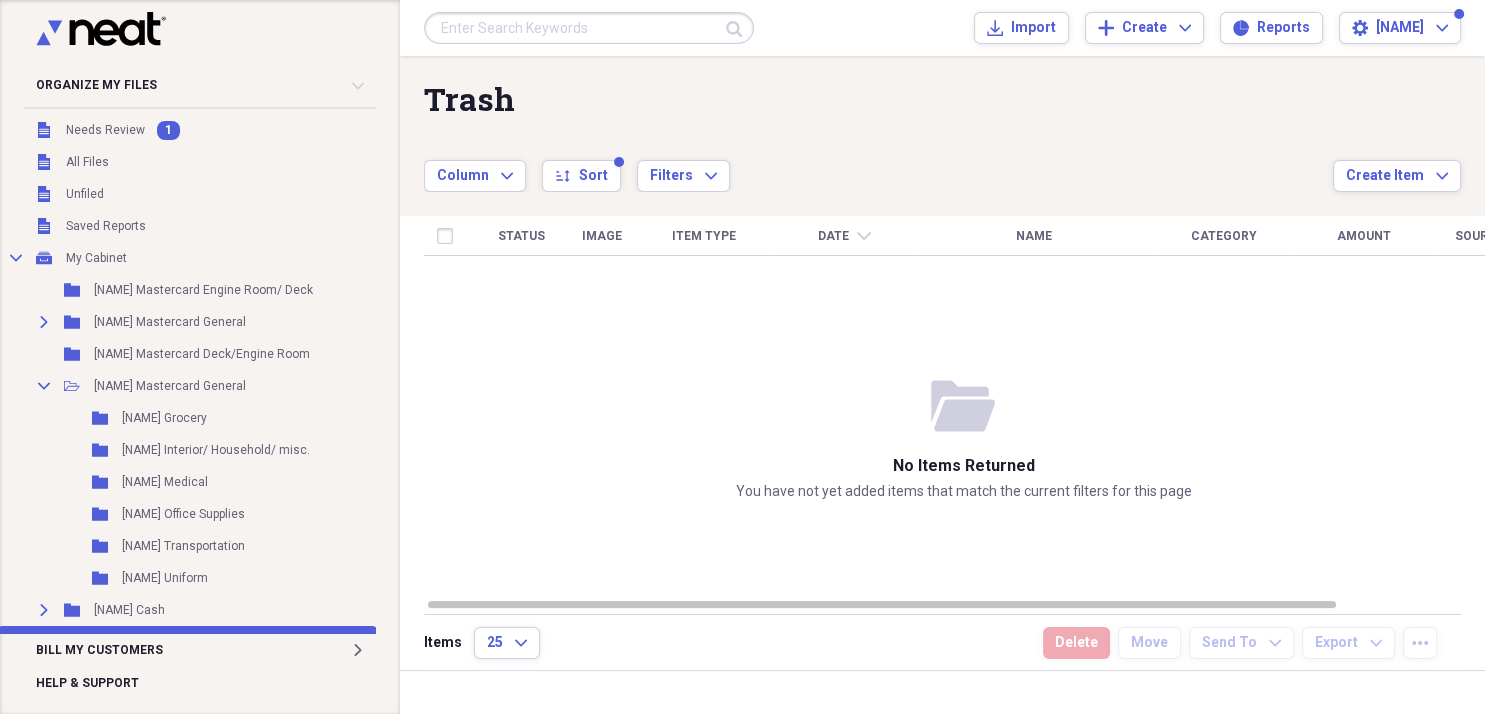 scroll, scrollTop: 0, scrollLeft: 0, axis: both 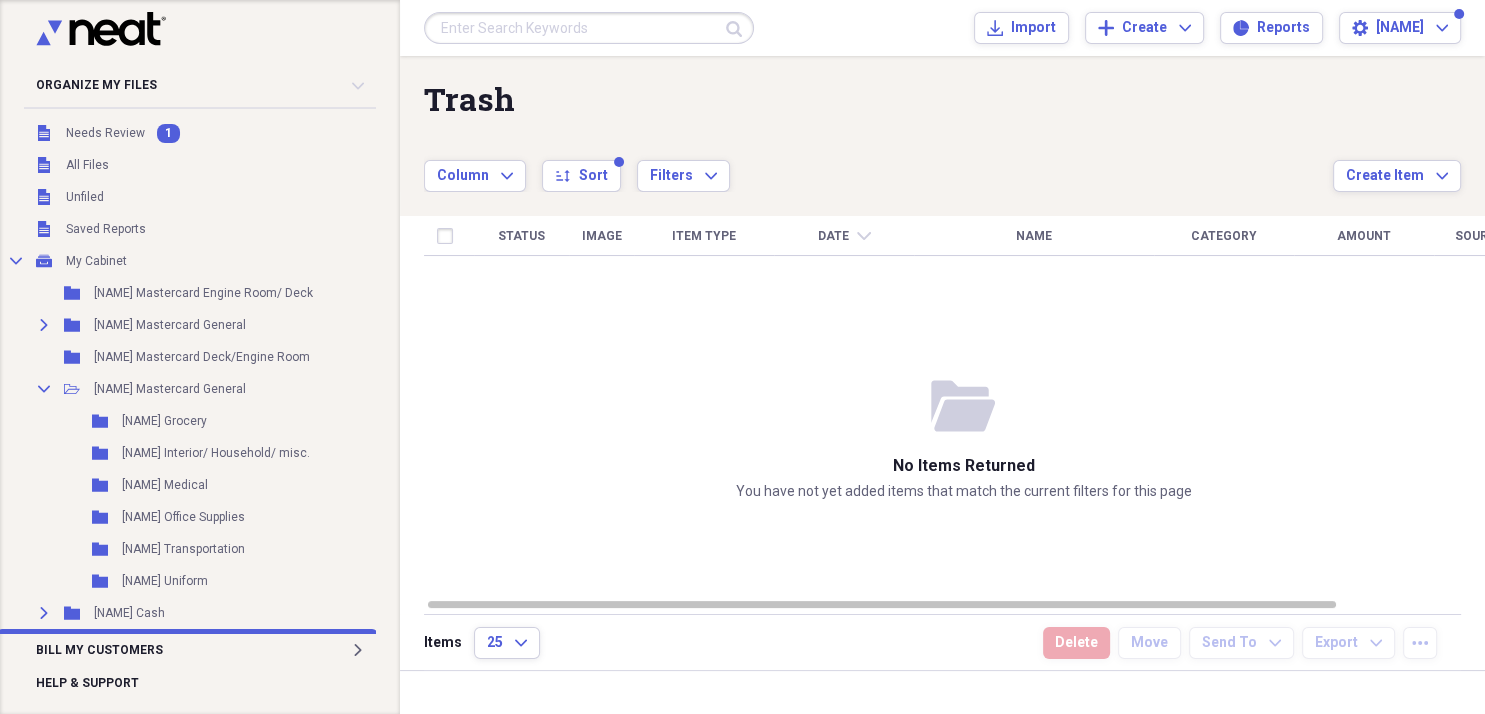 drag, startPoint x: 352, startPoint y: 131, endPoint x: 275, endPoint y: 130, distance: 77.00649 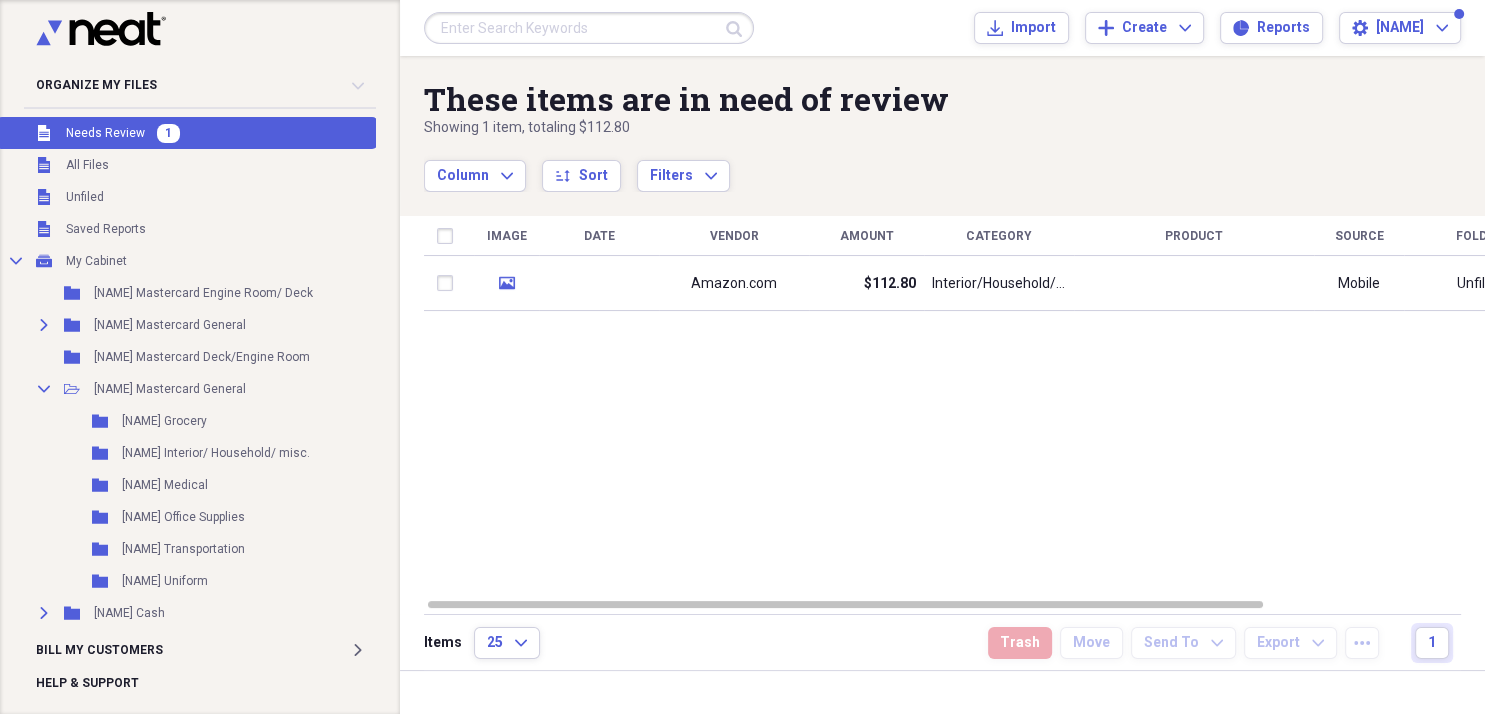 click on "Unfiled Needs Review 1" at bounding box center (187, 133) 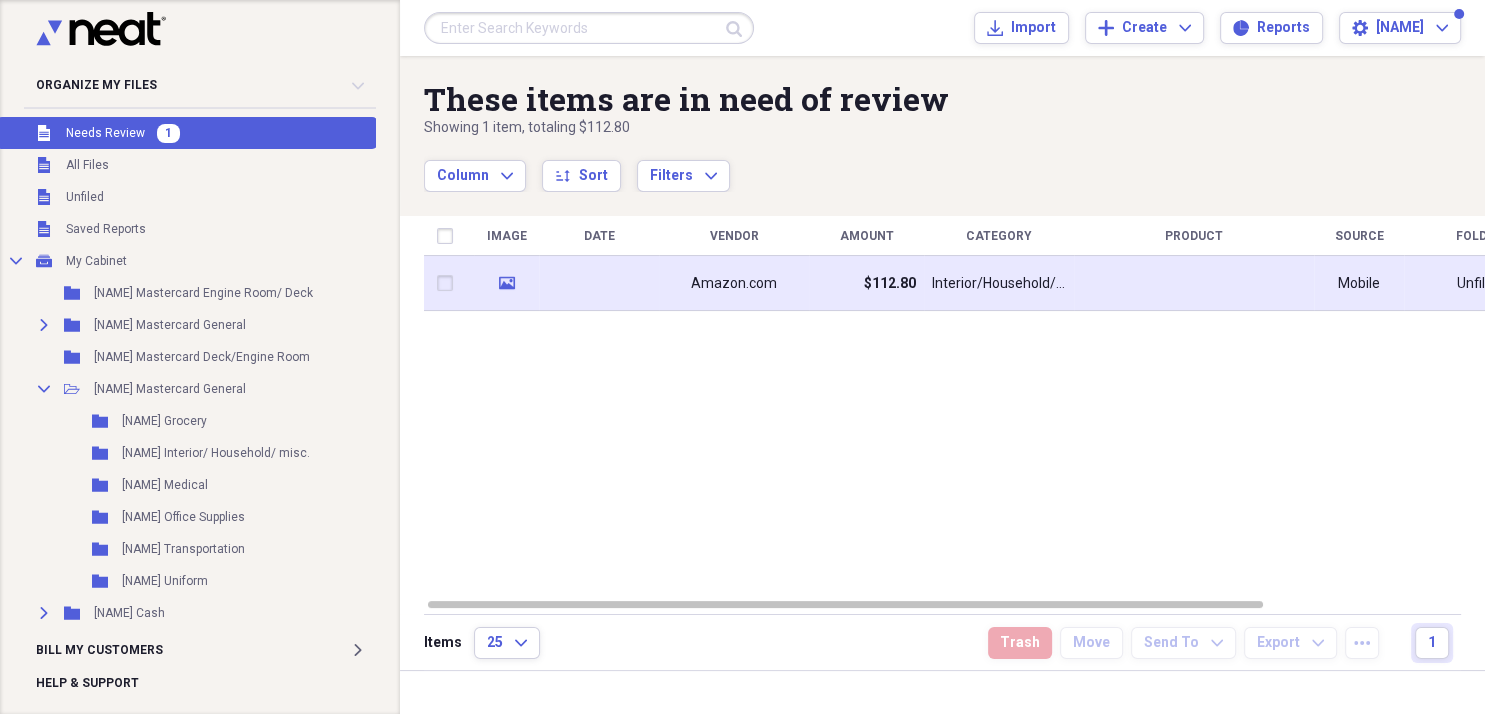 click at bounding box center (599, 283) 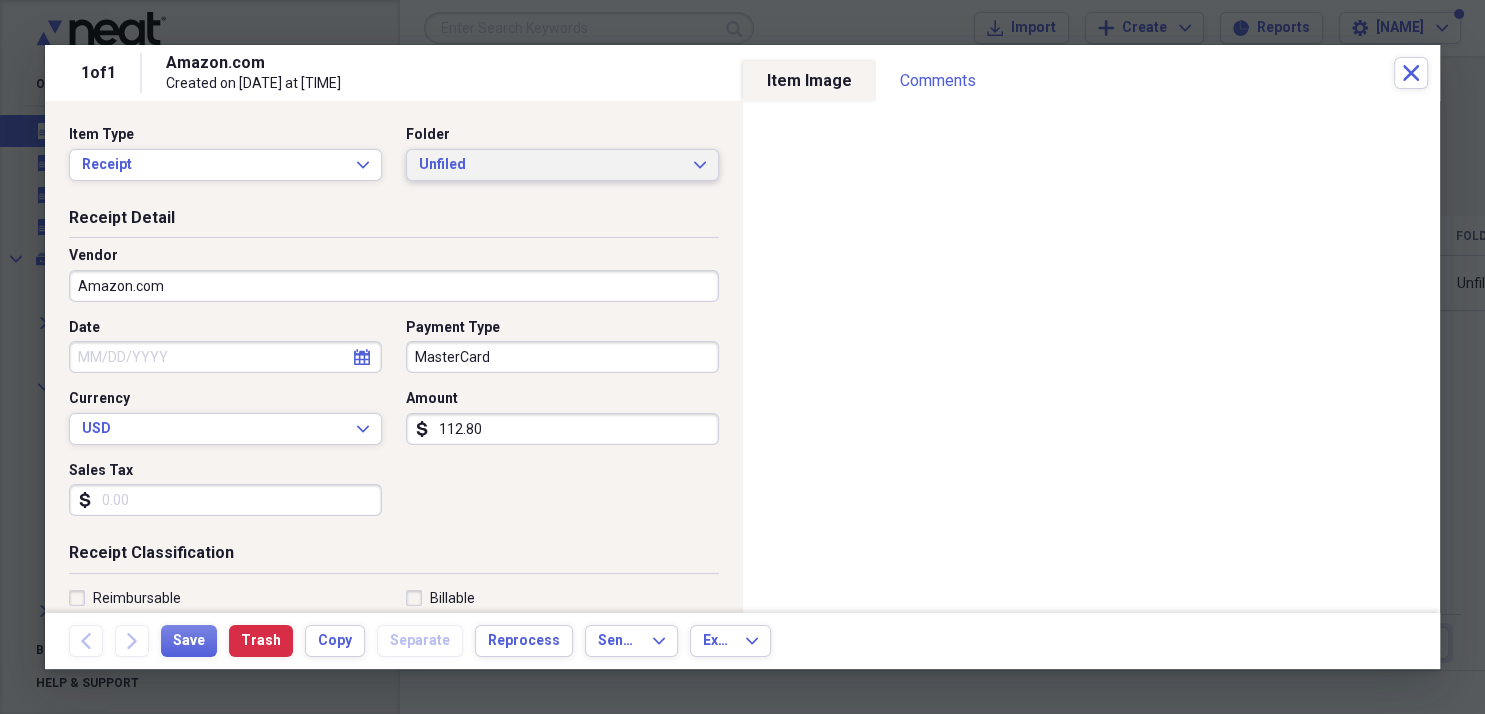click on "Unfiled" at bounding box center [550, 165] 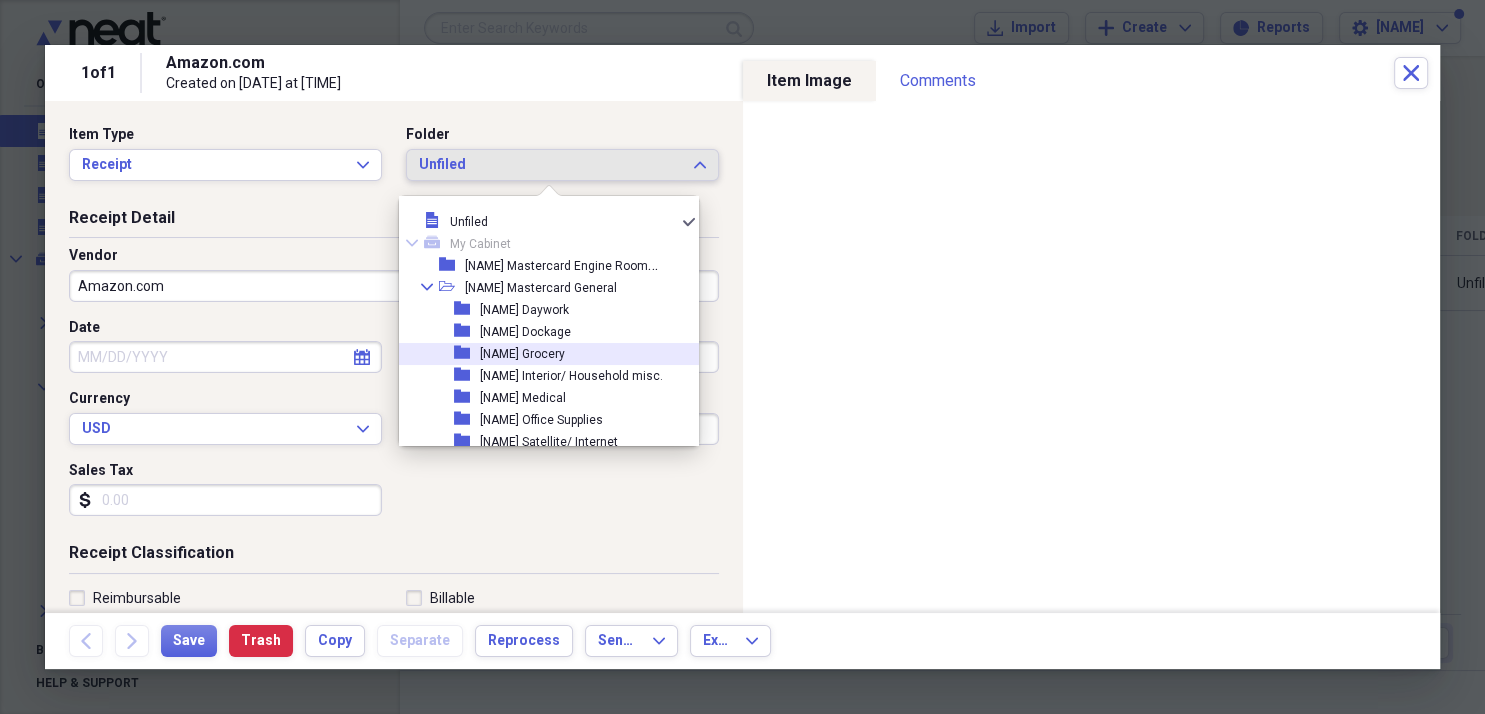 click on "John Grocery" at bounding box center [522, 354] 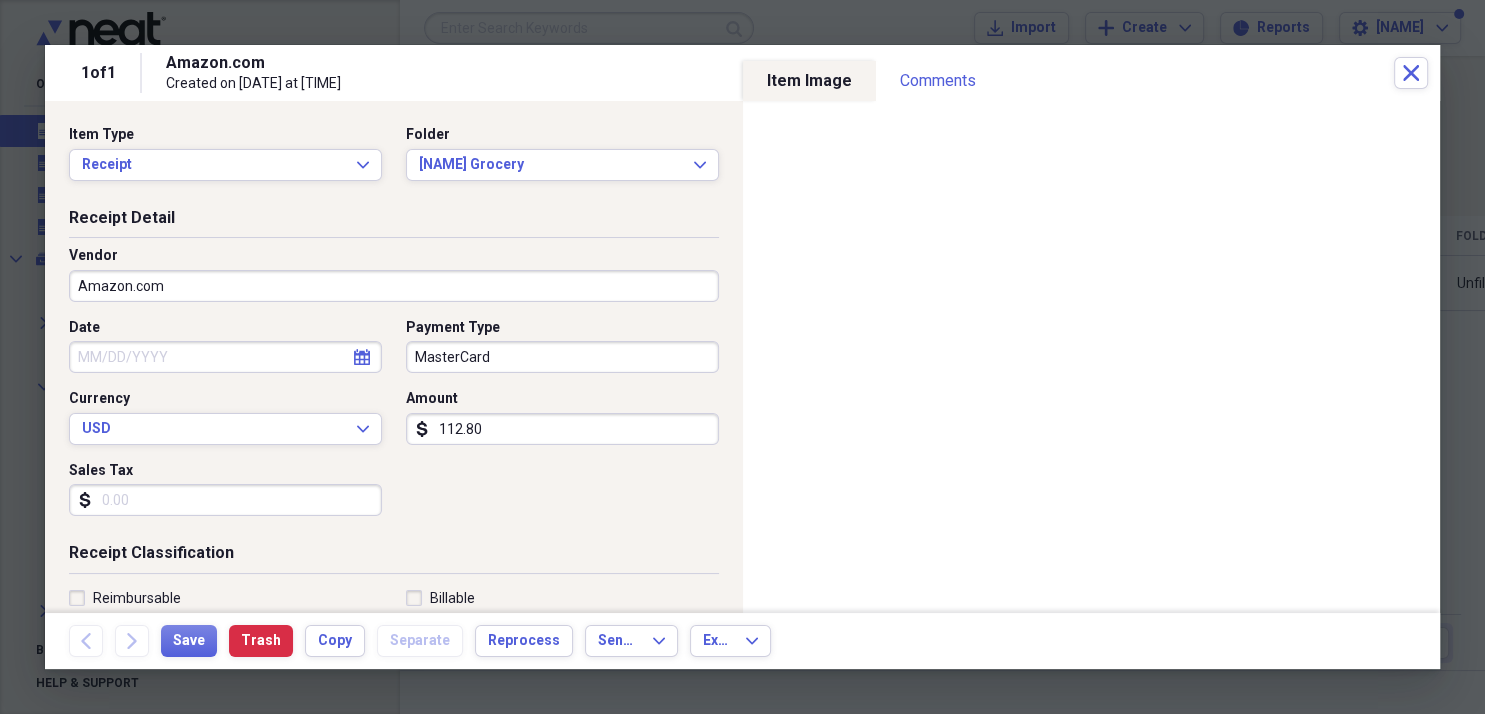 select on "7" 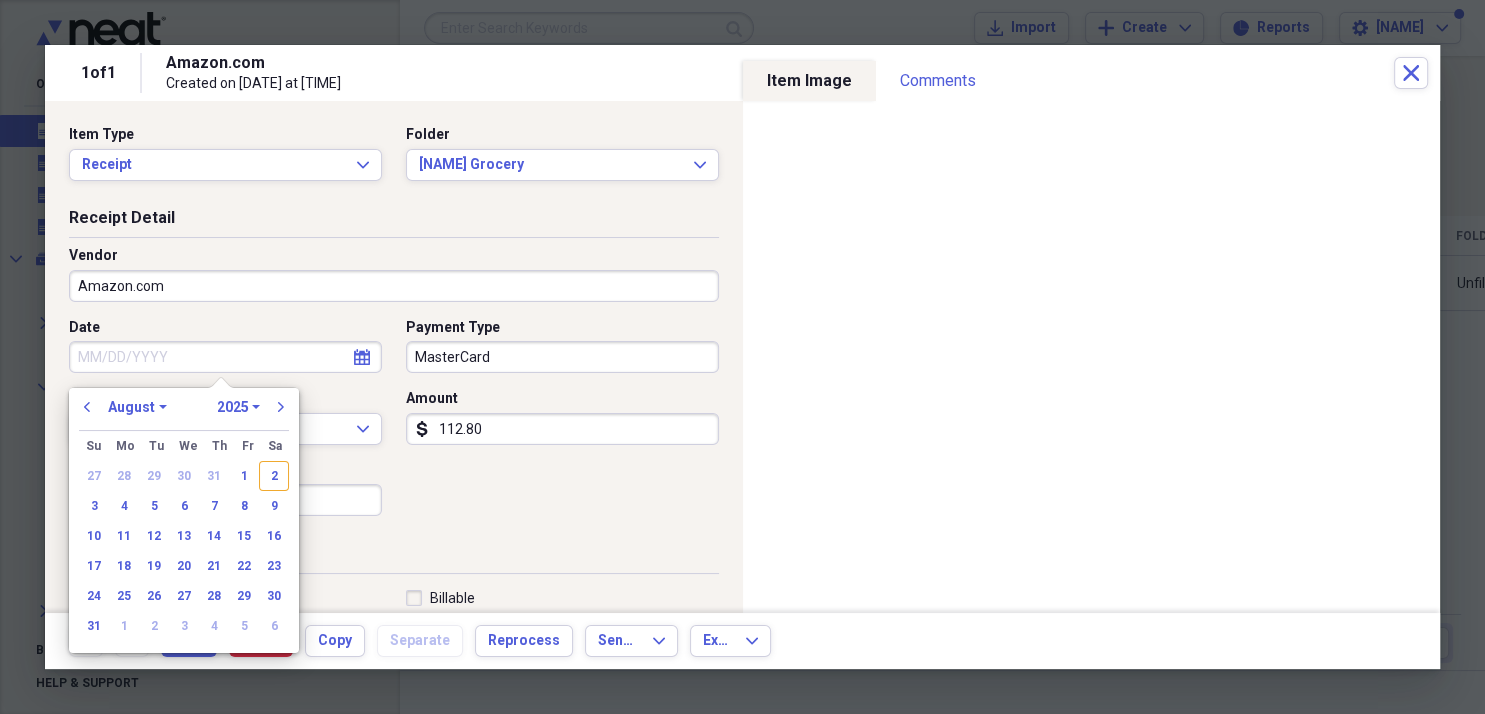 click on "Date" at bounding box center (225, 357) 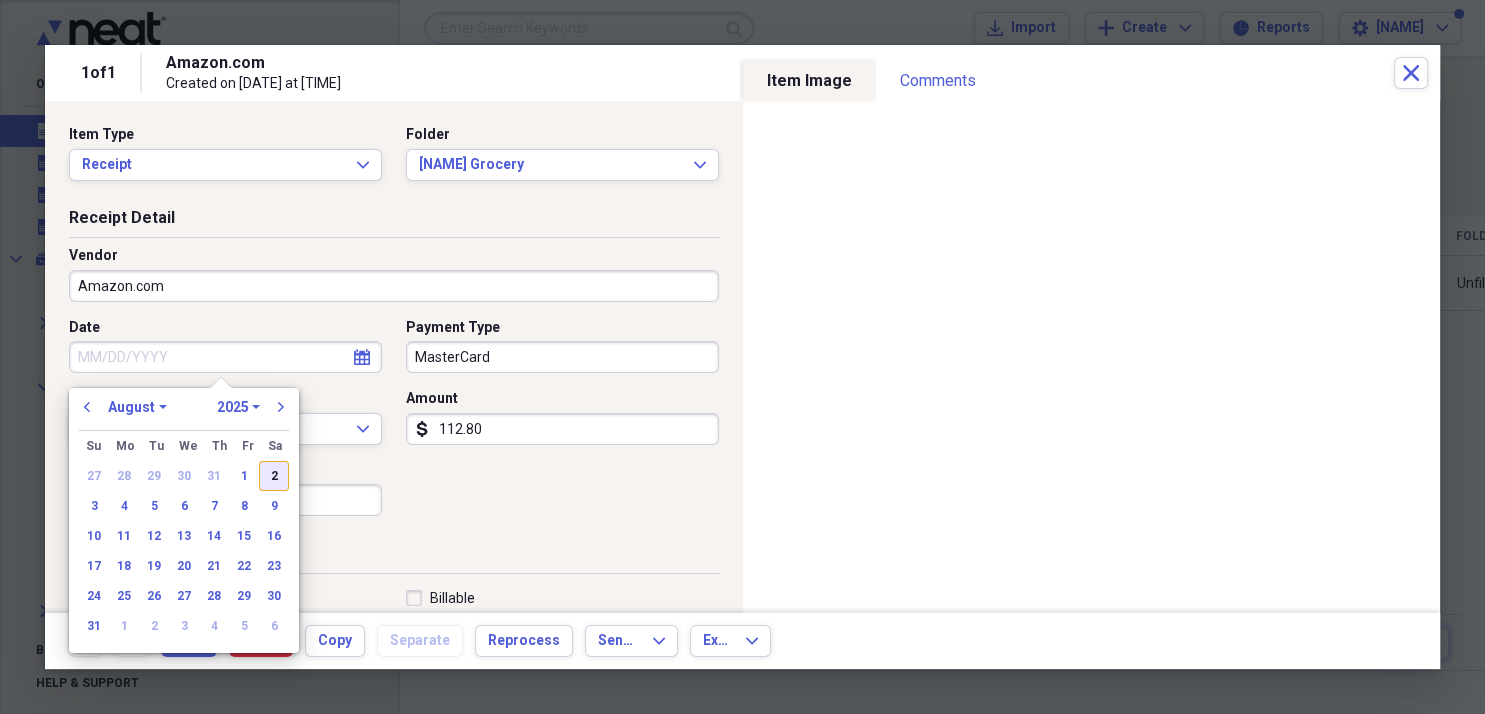 click on "2" at bounding box center (274, 476) 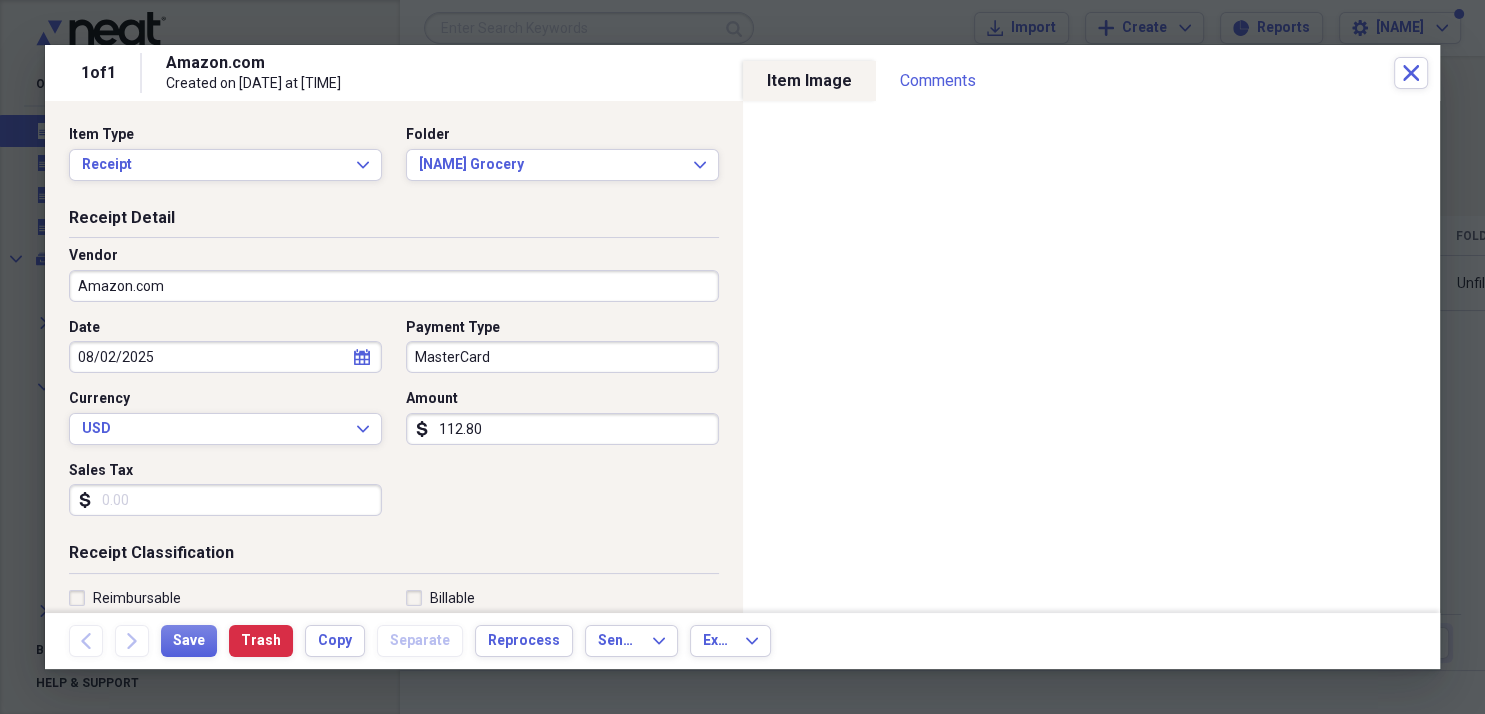 click on "112.80" at bounding box center (562, 429) 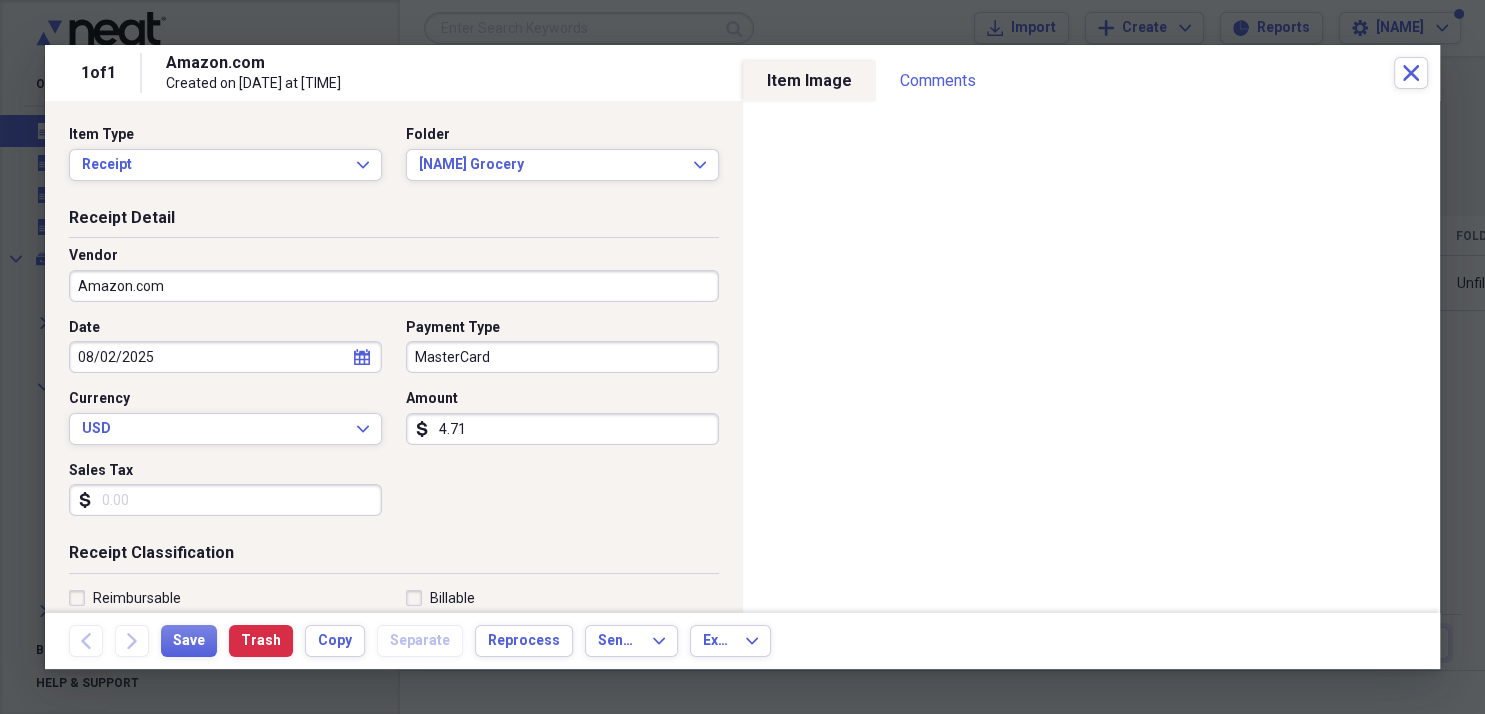 type on "47.14" 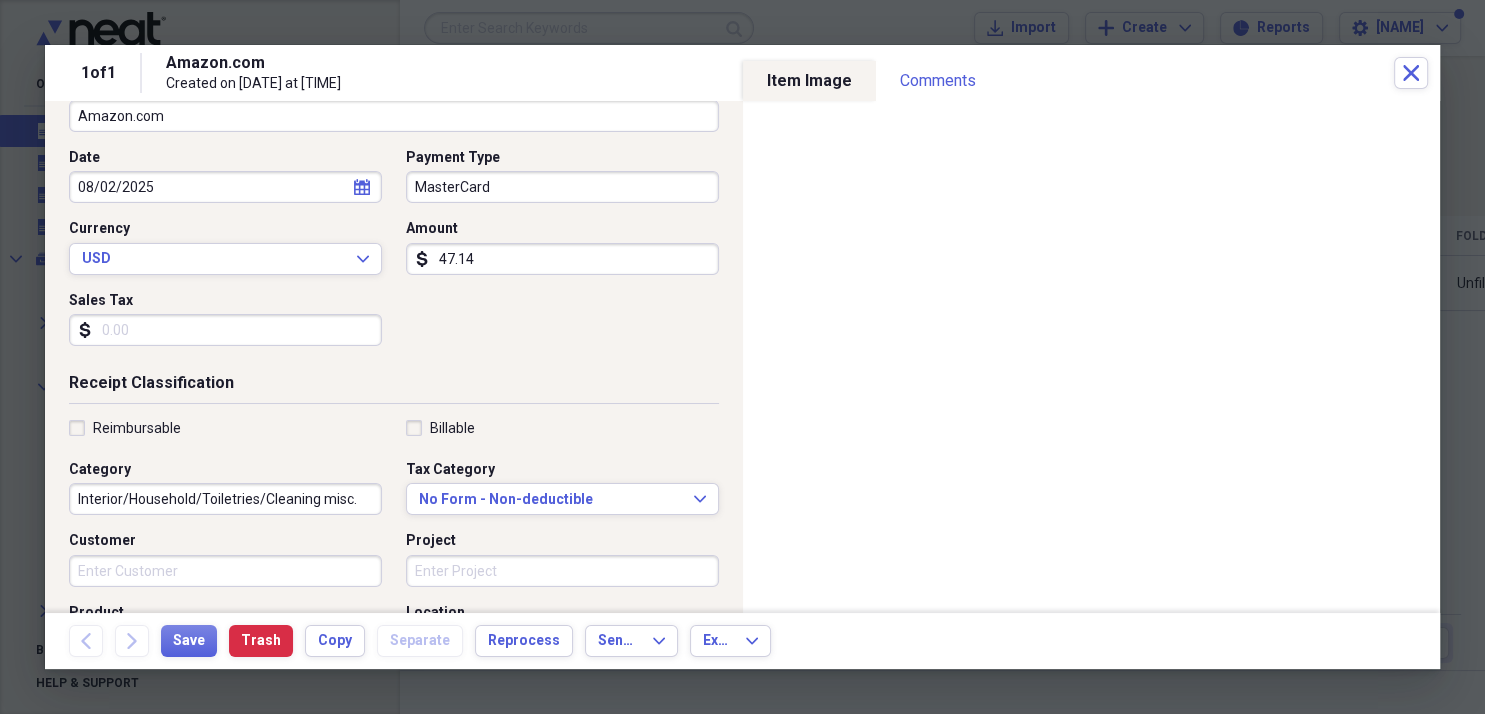 scroll, scrollTop: 226, scrollLeft: 0, axis: vertical 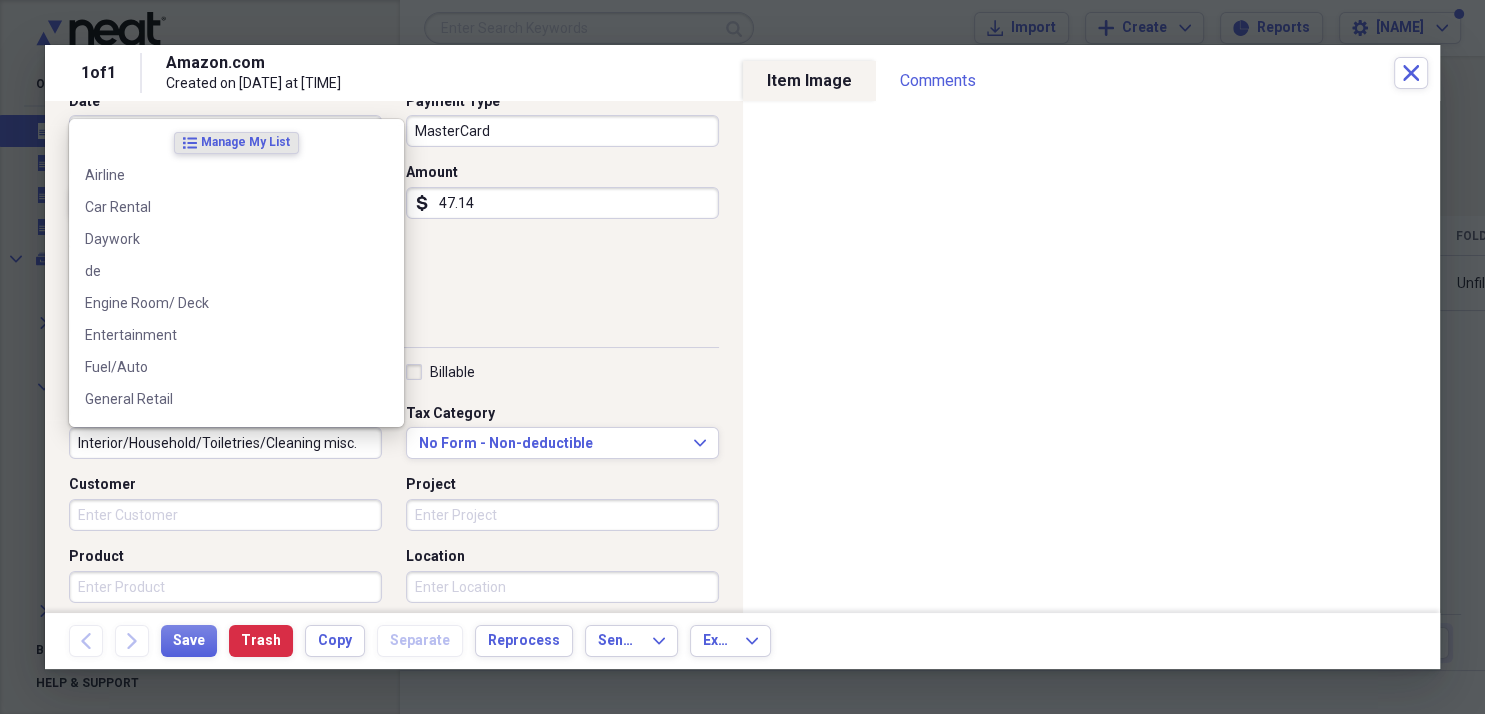 click on "Interior/Household/Toiletries/Cleaning misc." at bounding box center [225, 443] 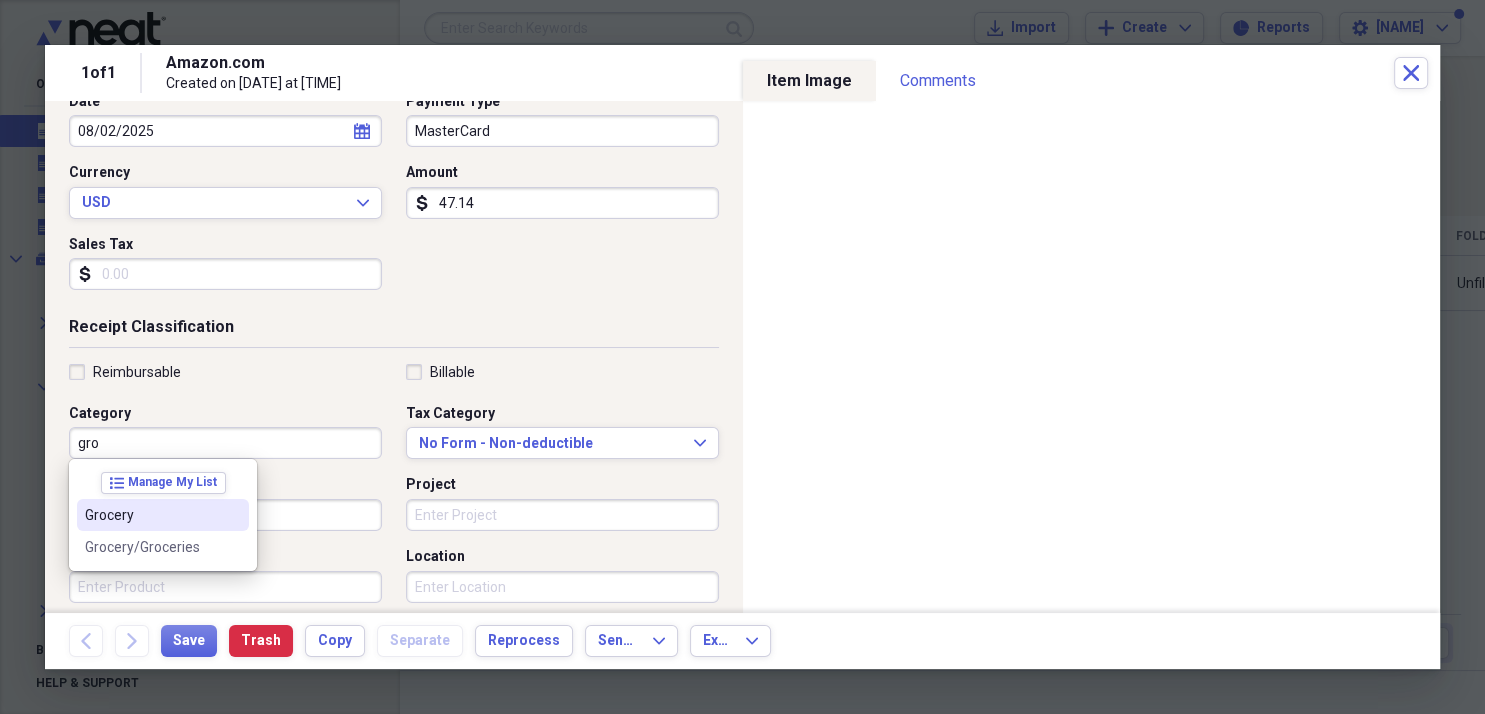 click on "Grocery" at bounding box center [163, 515] 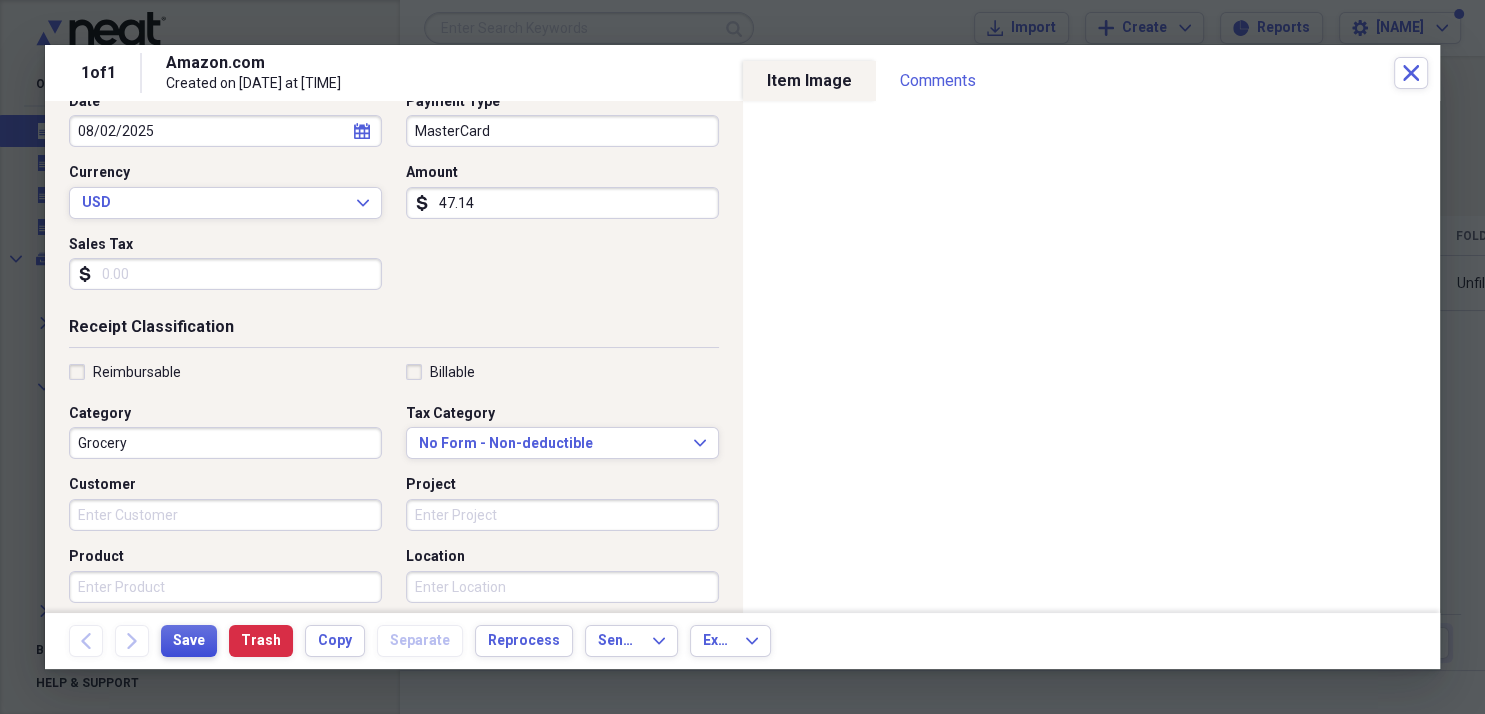 click on "Save" at bounding box center [189, 641] 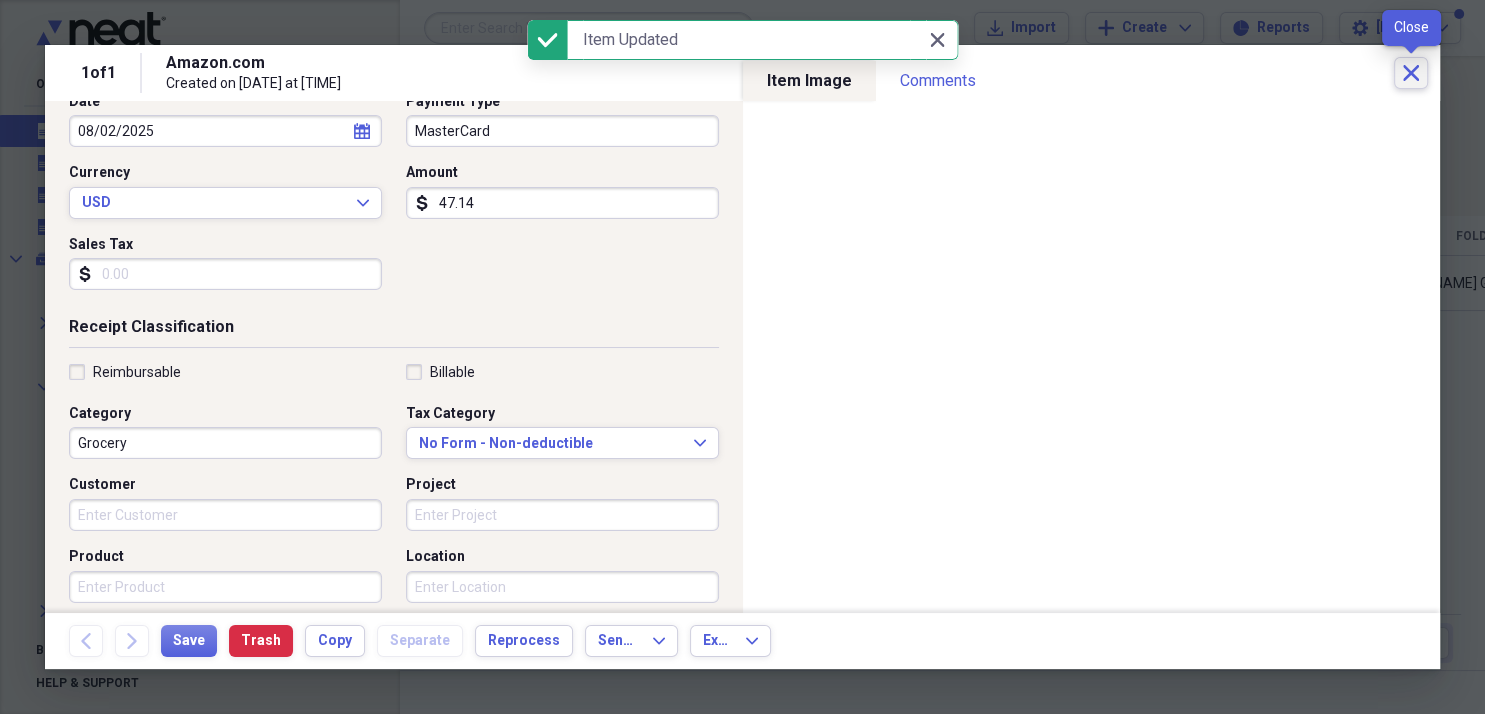 click on "Close" 